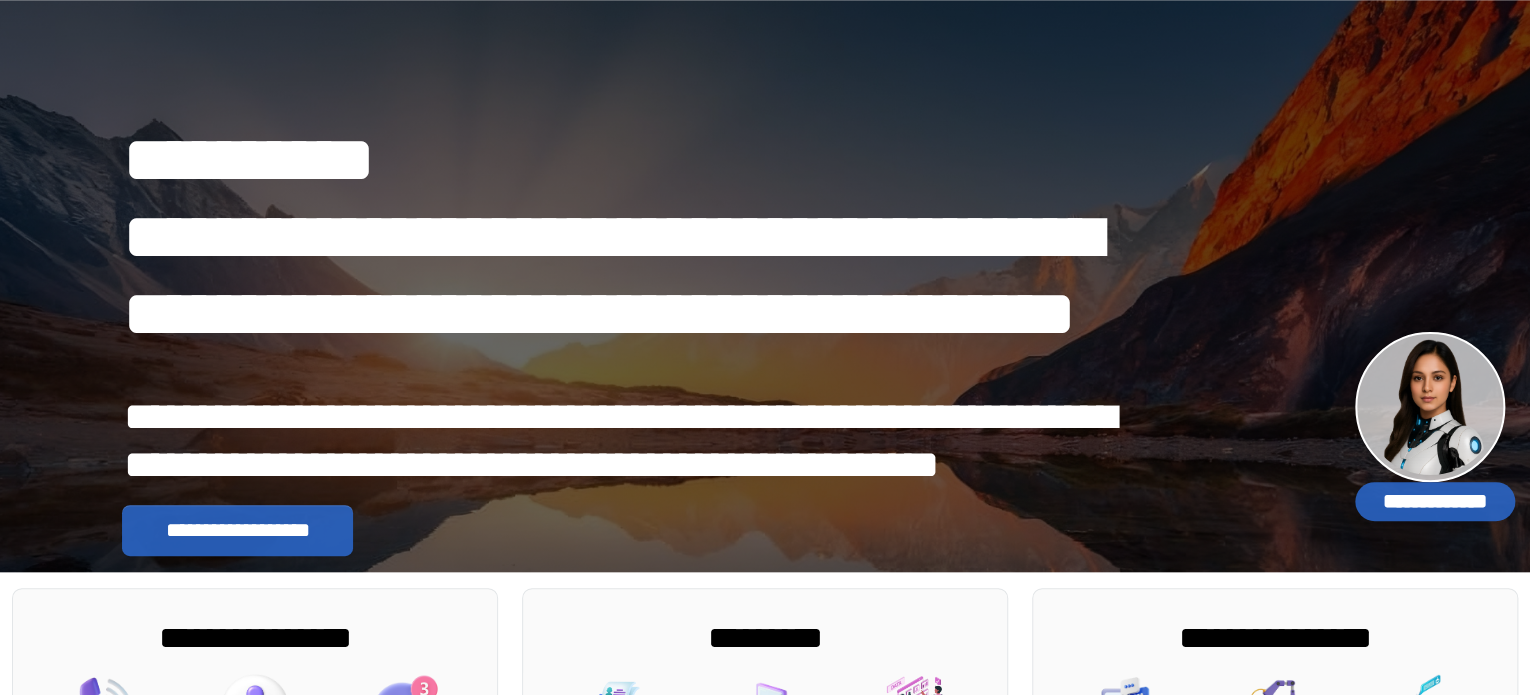scroll, scrollTop: 639, scrollLeft: 0, axis: vertical 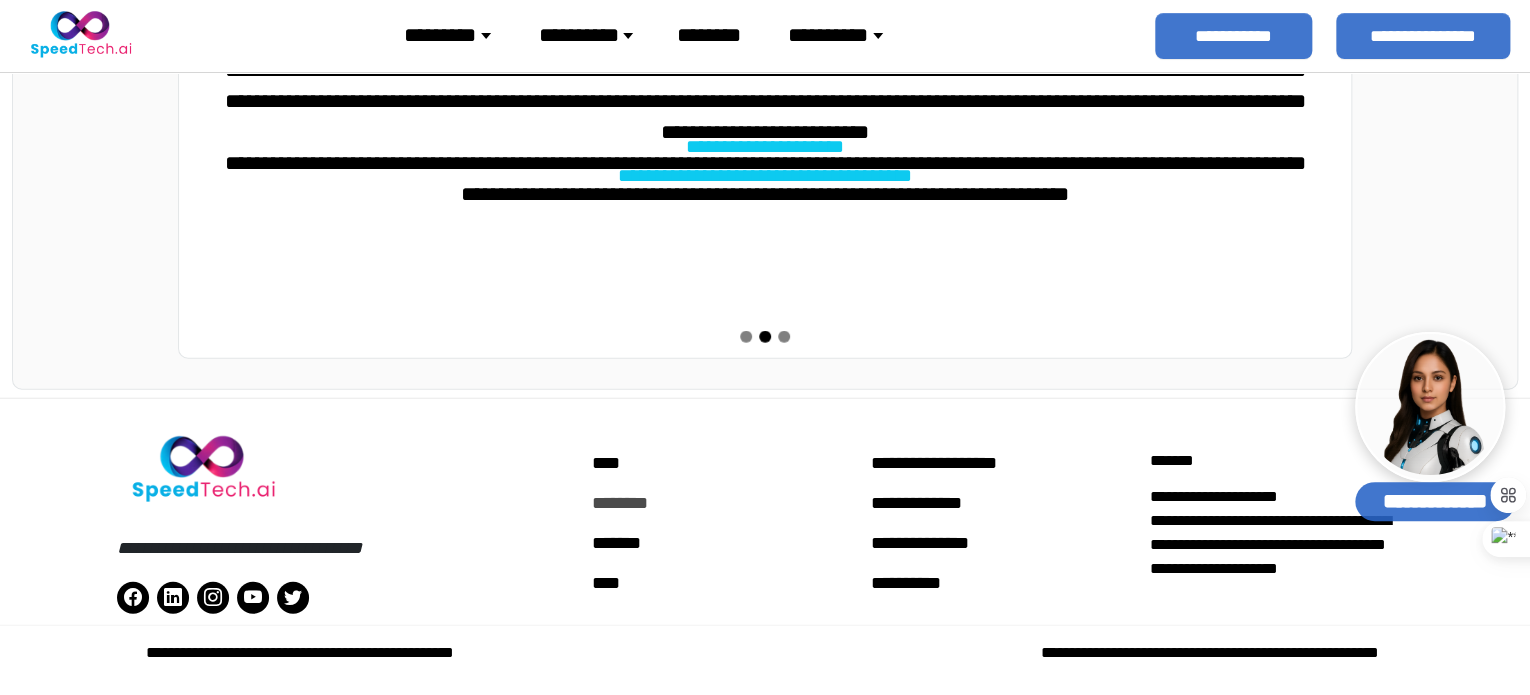 click on "********" at bounding box center (723, 503) 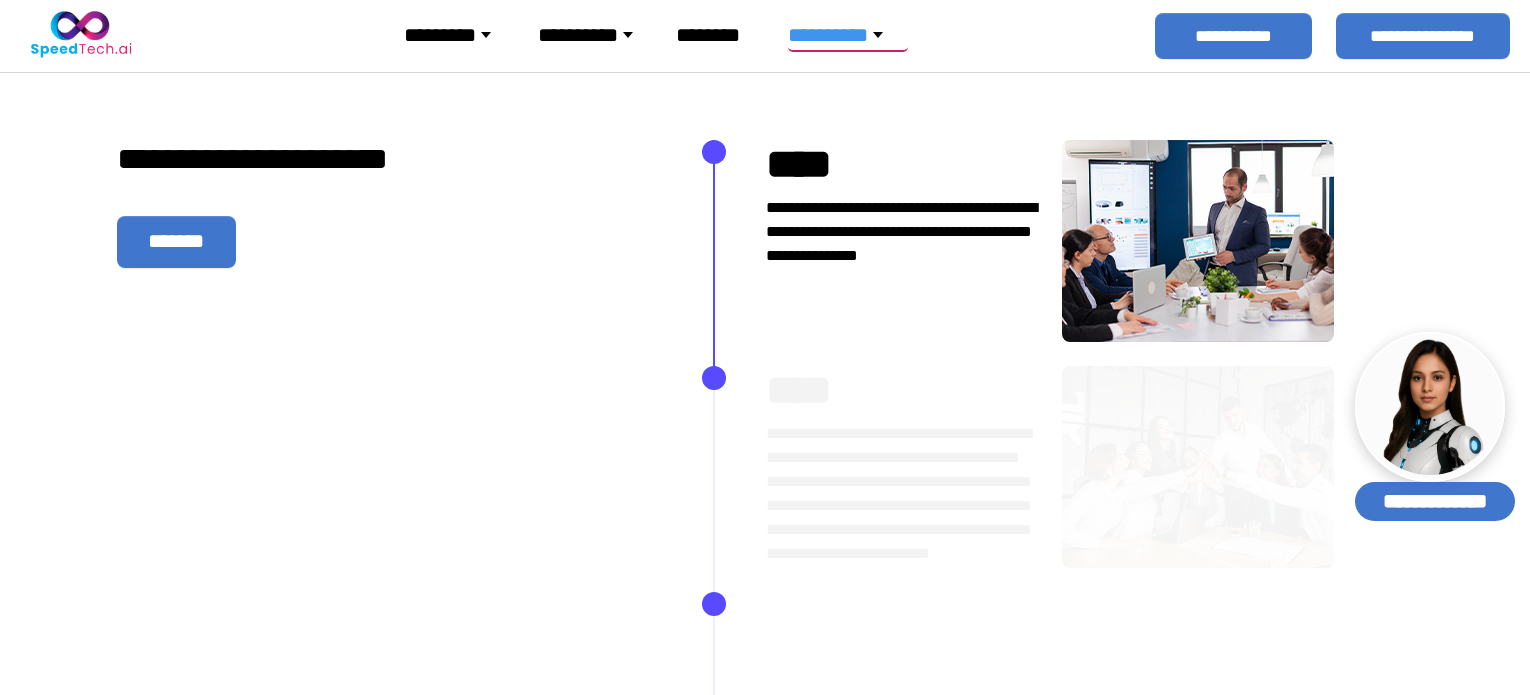 scroll, scrollTop: 0, scrollLeft: 0, axis: both 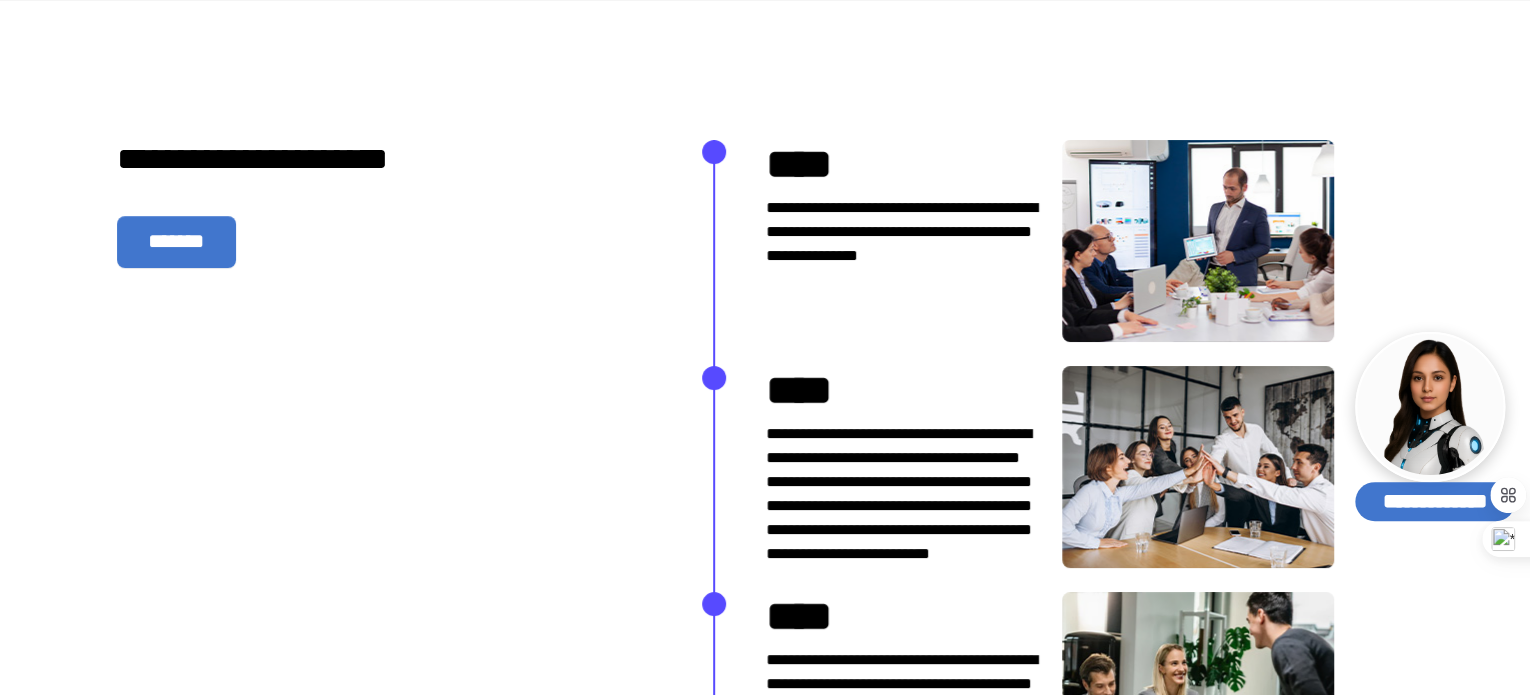 click on "****" at bounding box center [723, 2325] 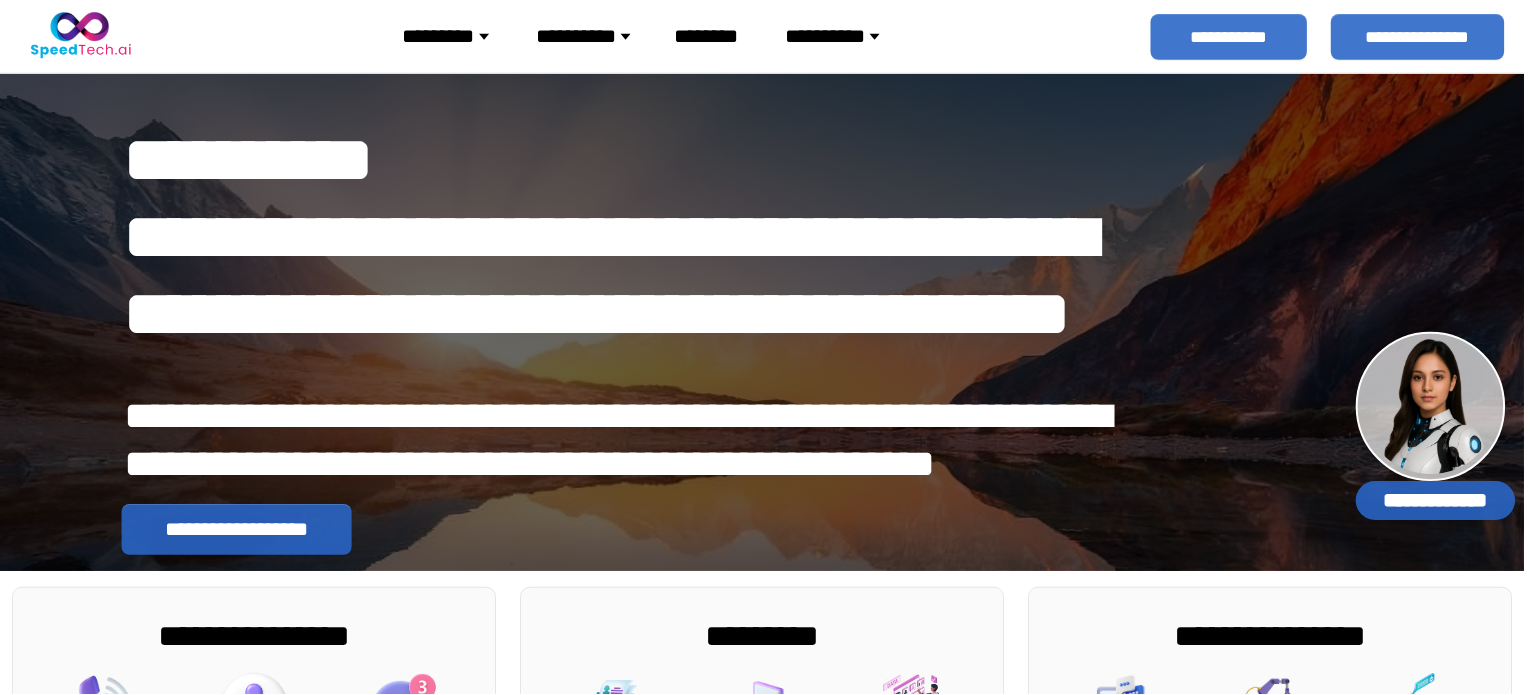 scroll, scrollTop: 0, scrollLeft: 0, axis: both 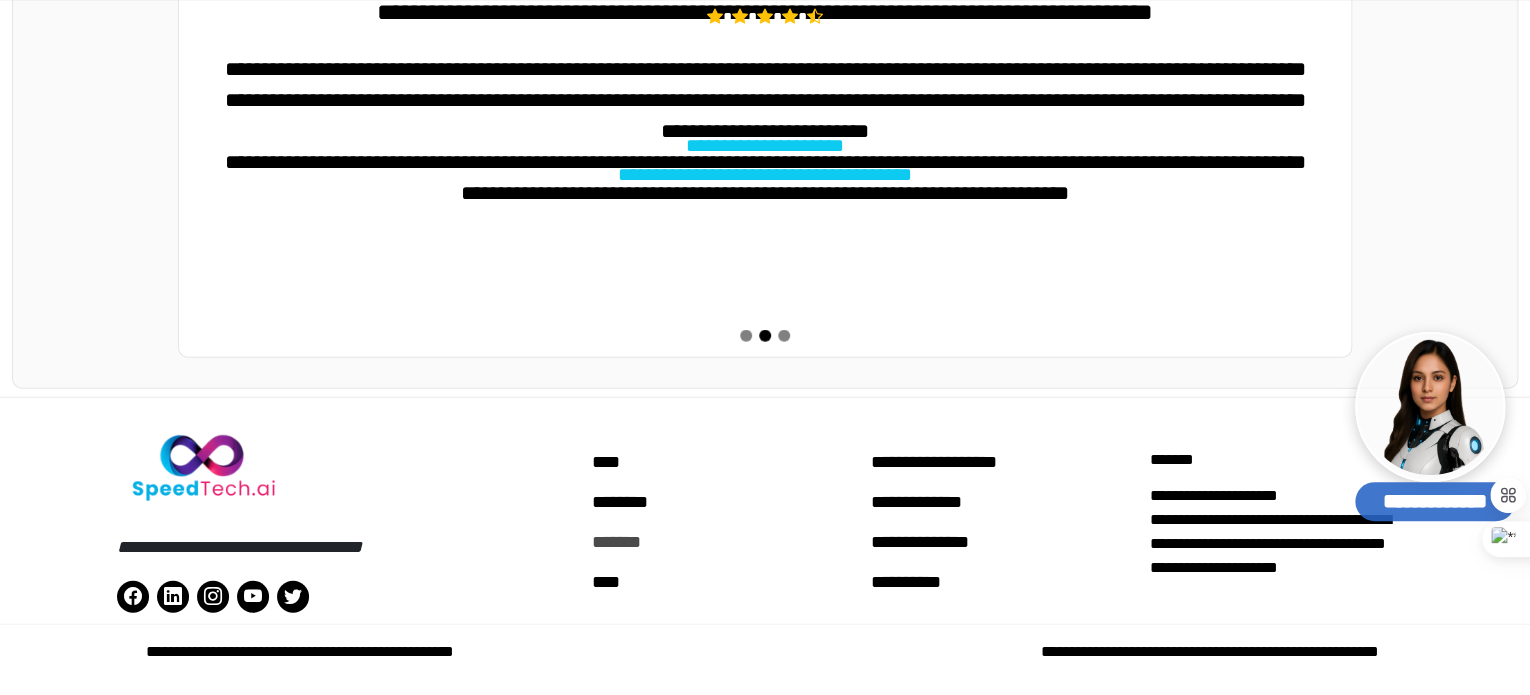 click on "*******" at bounding box center [723, 542] 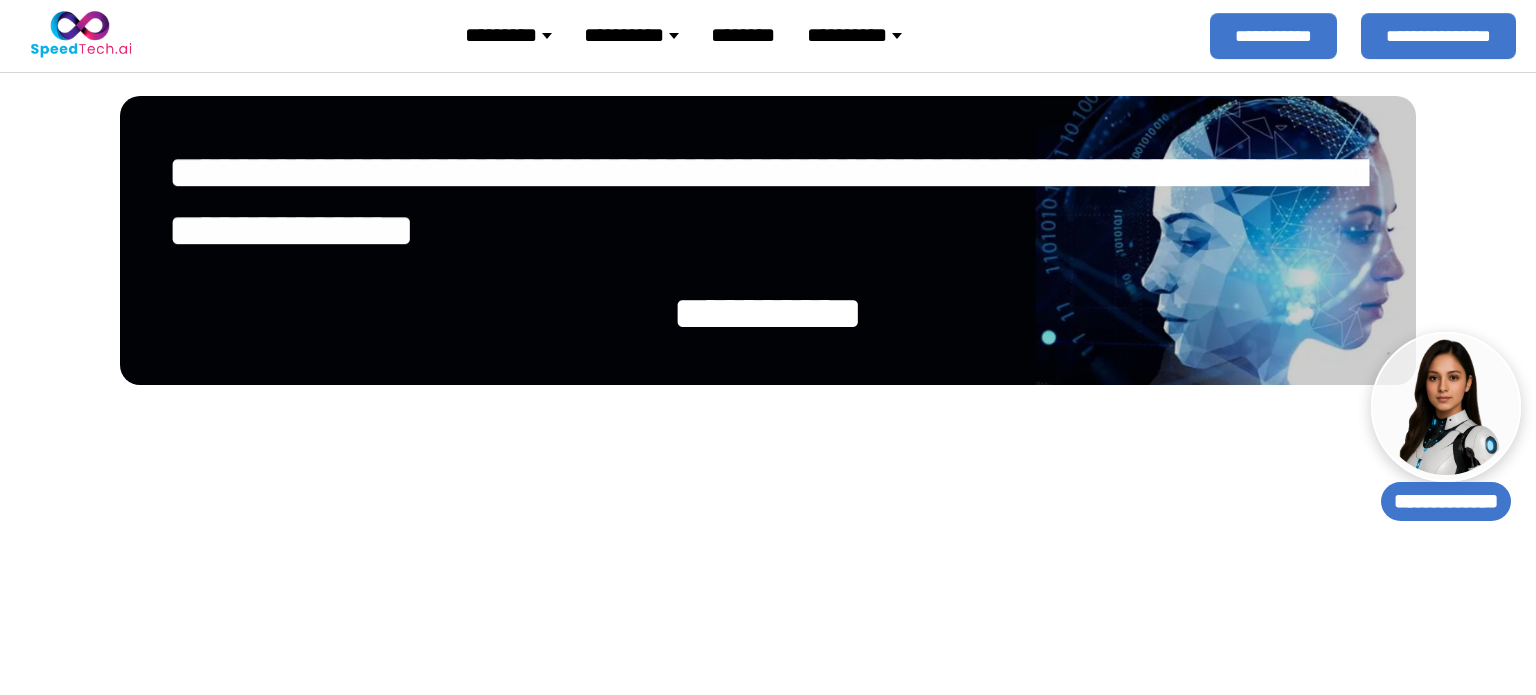 select 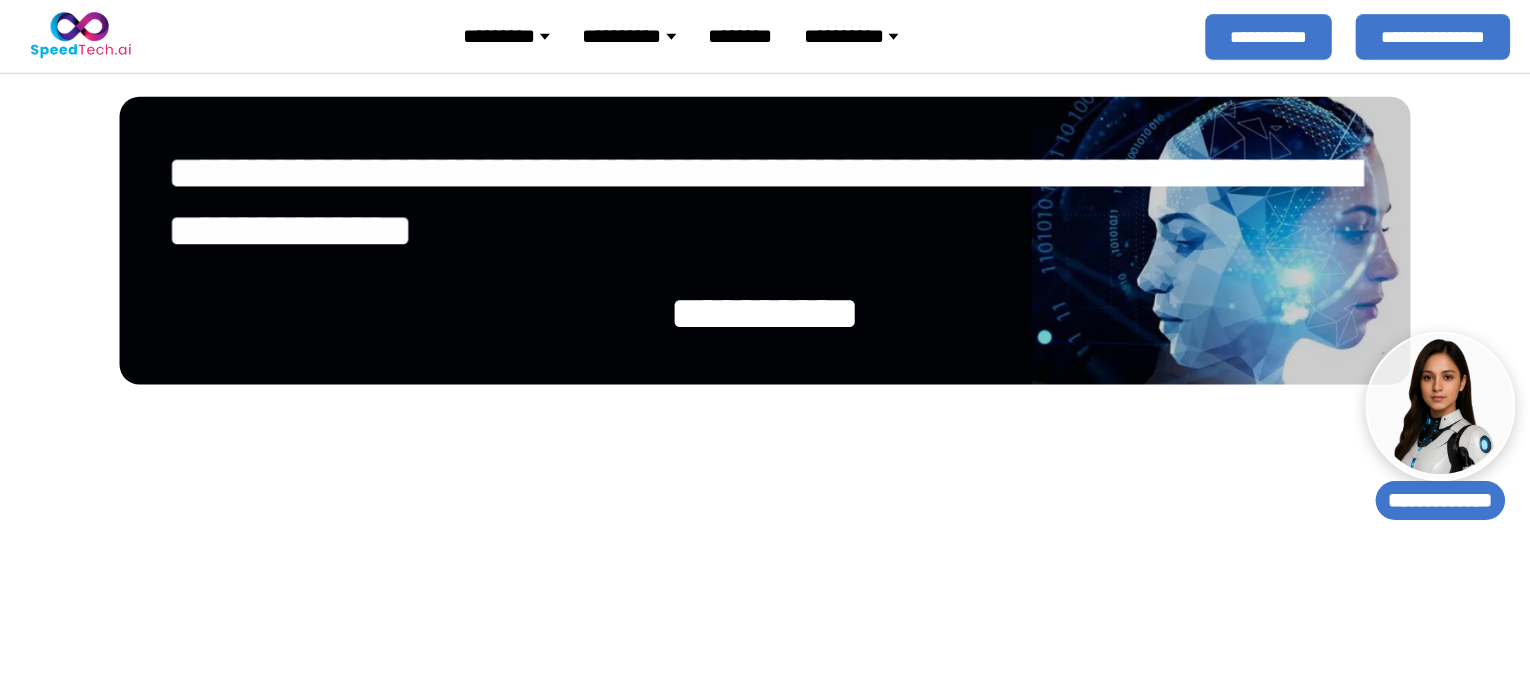 scroll, scrollTop: 0, scrollLeft: 0, axis: both 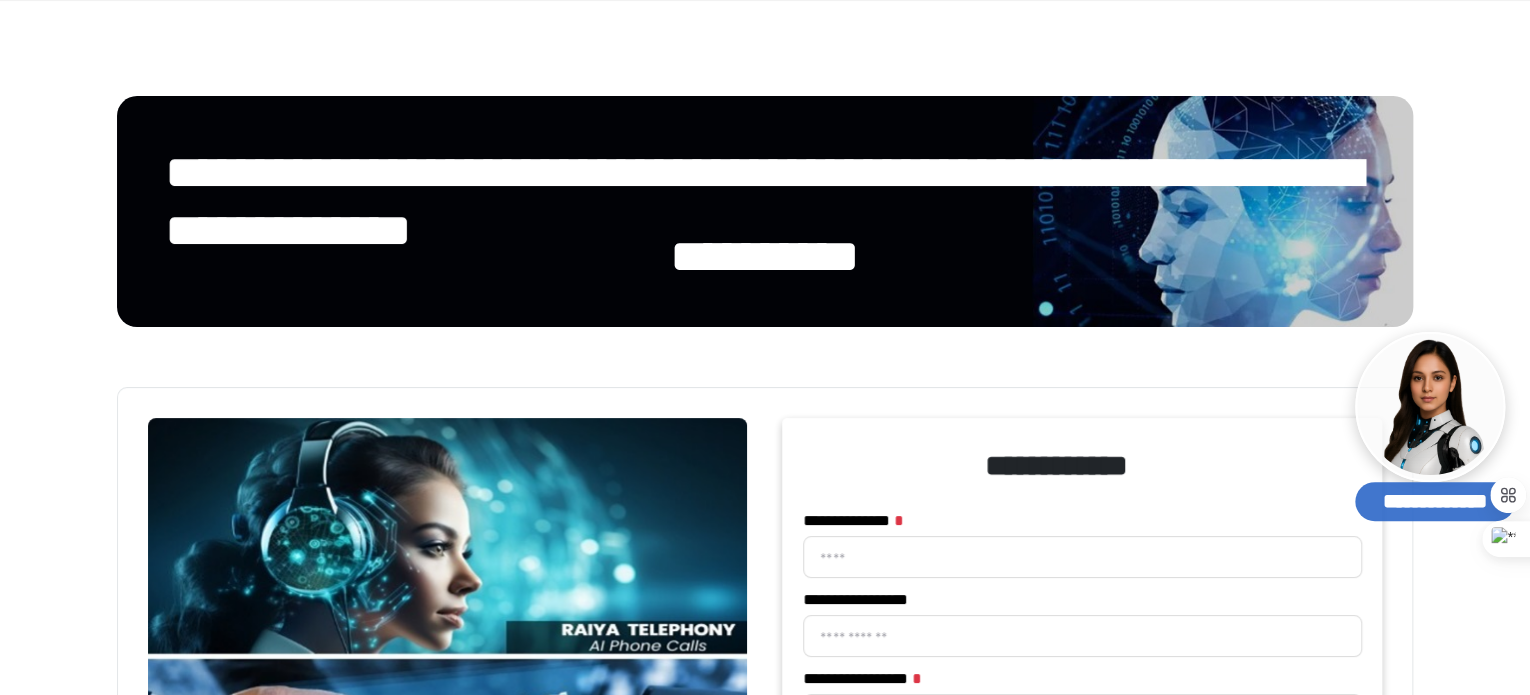 click on "*******" at bounding box center [723, 1360] 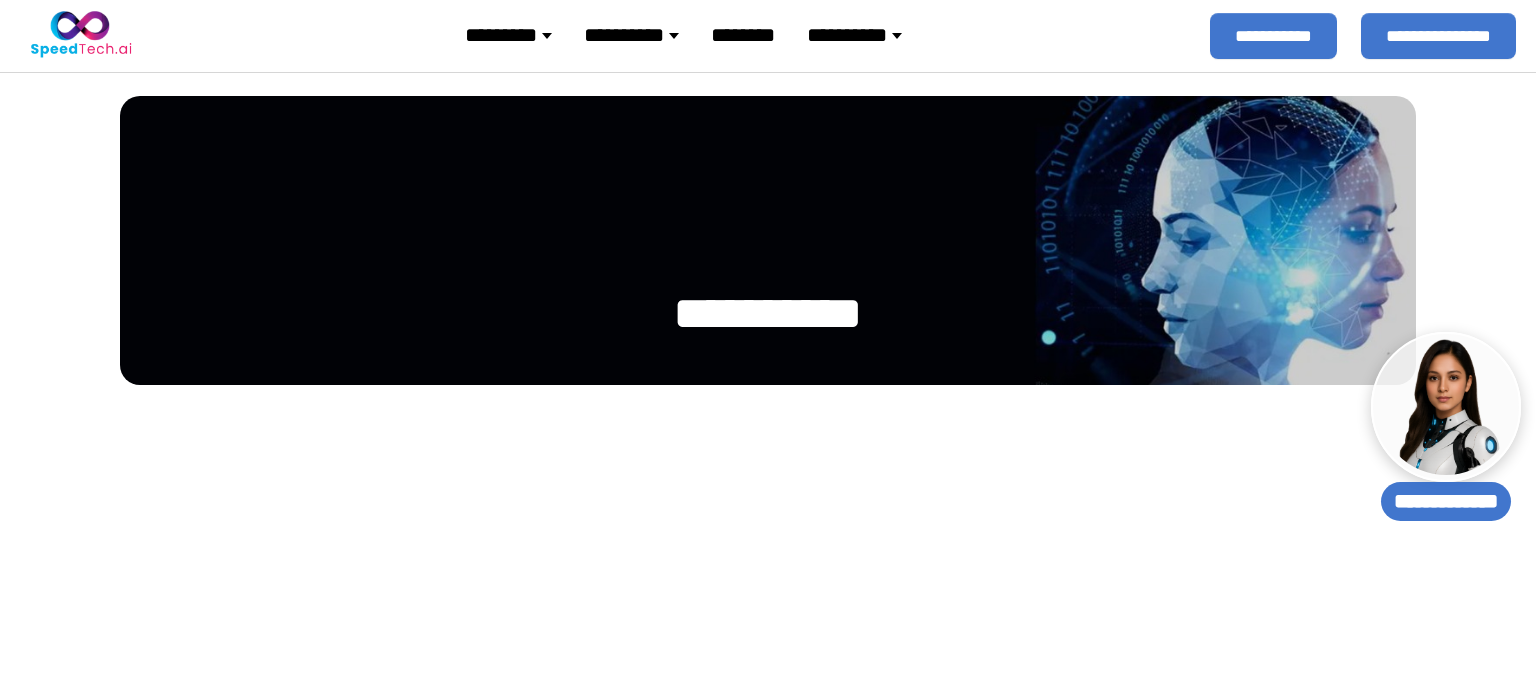 select 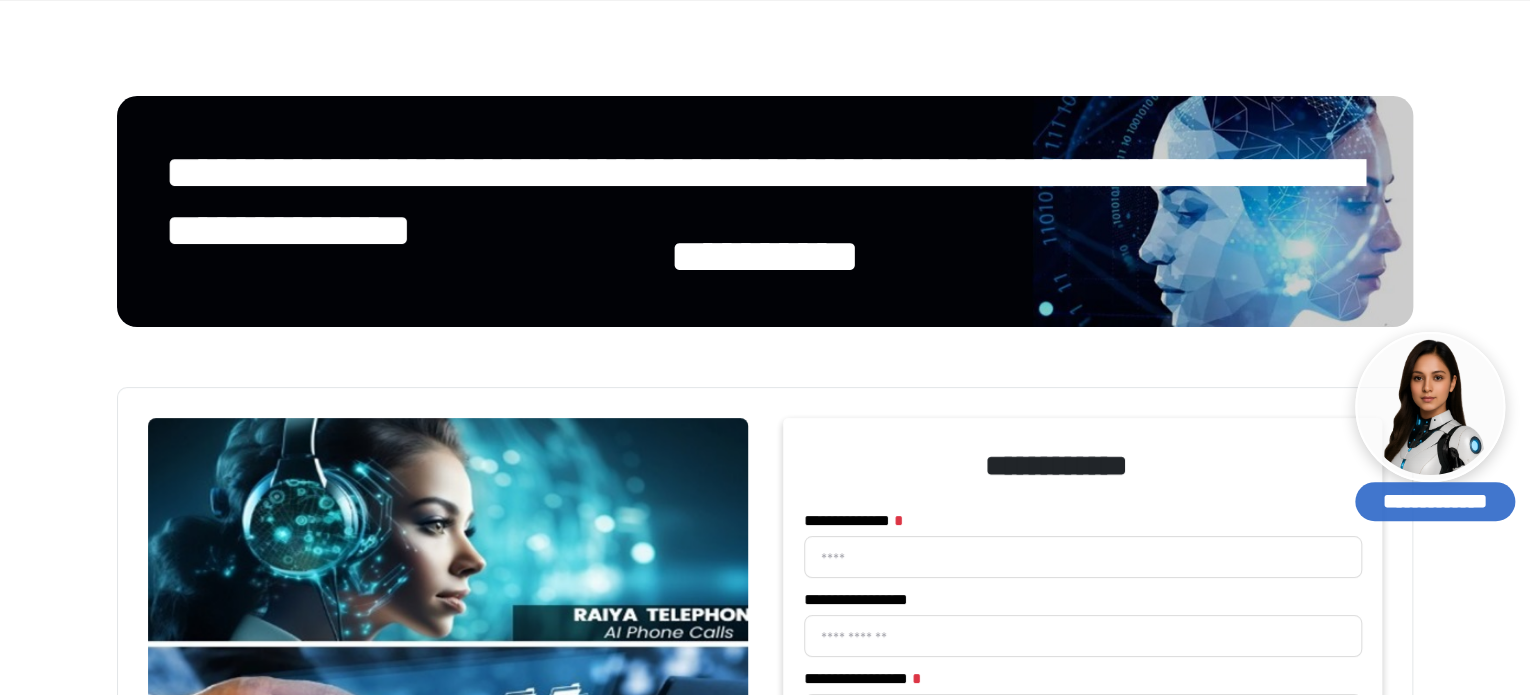 scroll, scrollTop: 94, scrollLeft: 0, axis: vertical 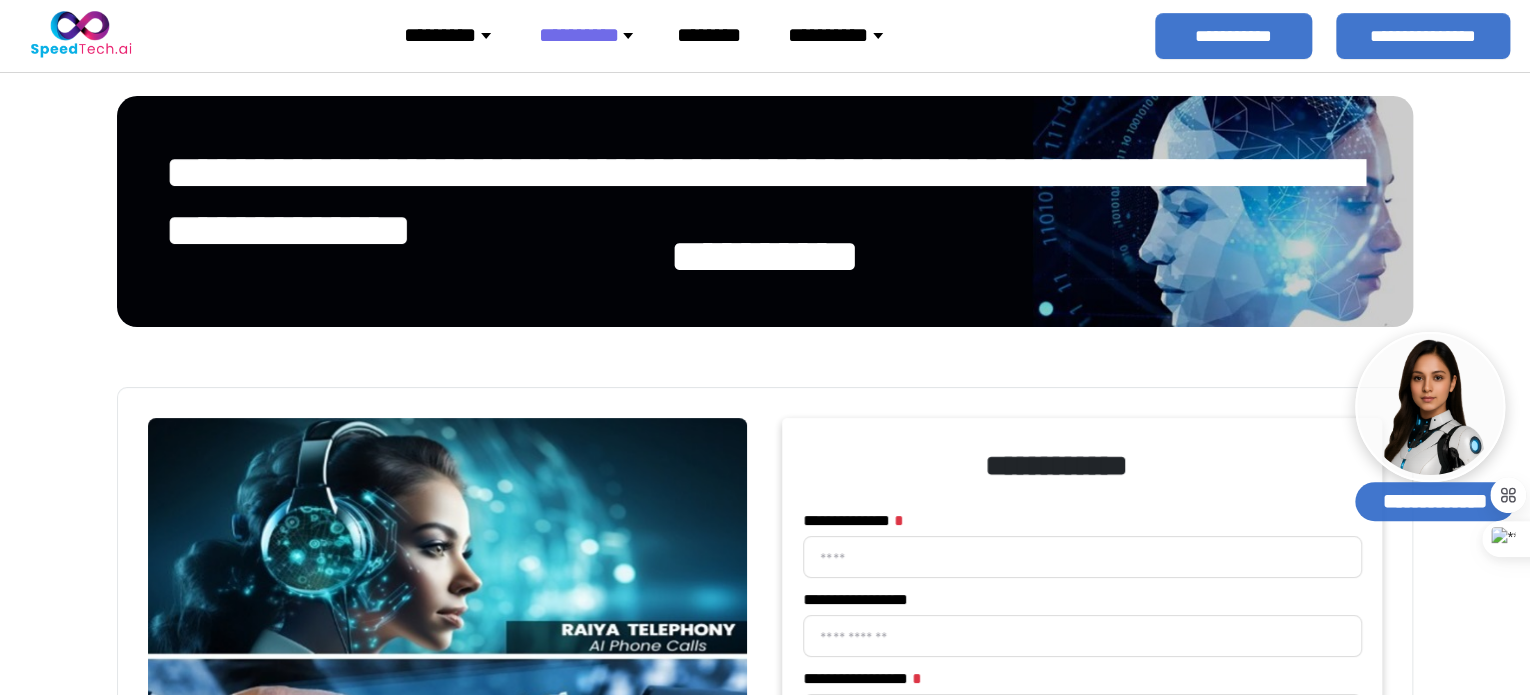 click on "*********" at bounding box center [455, 35] 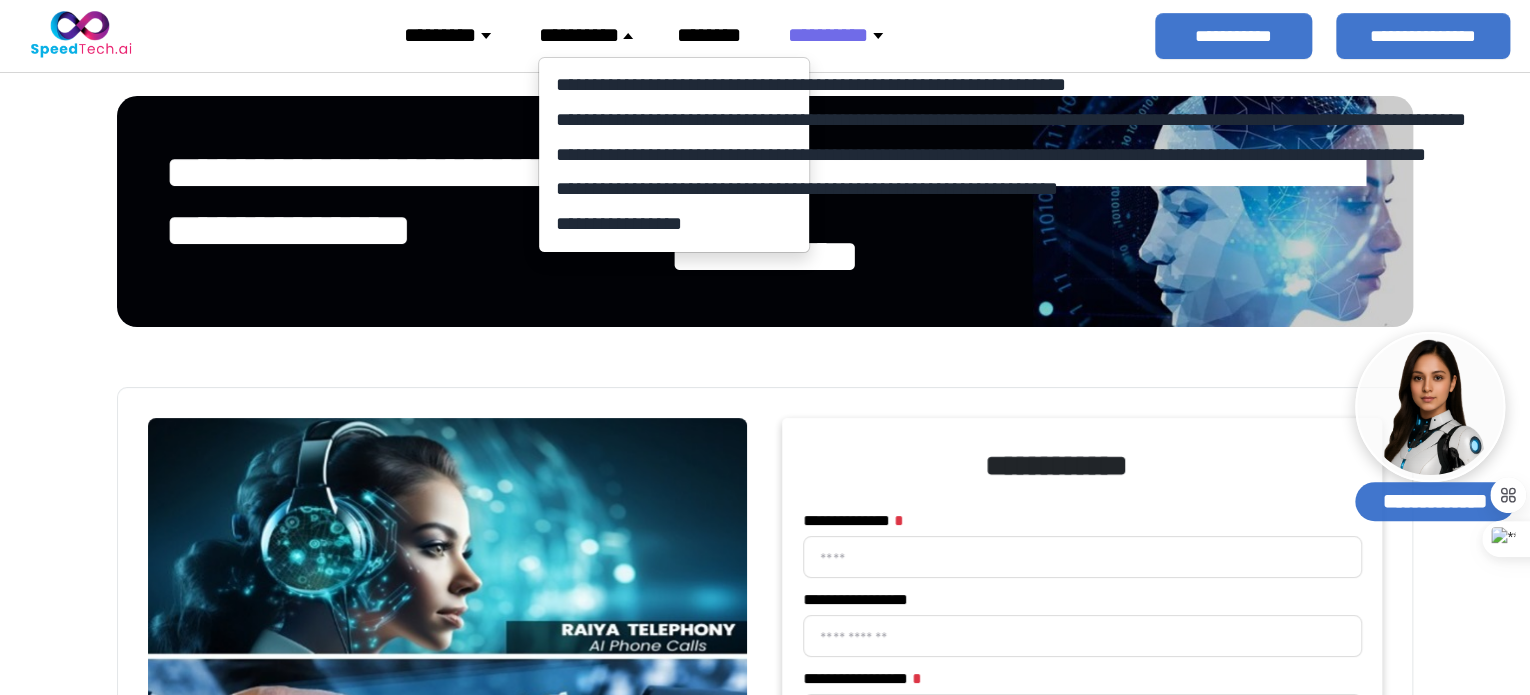 click on "*********" at bounding box center (455, 35) 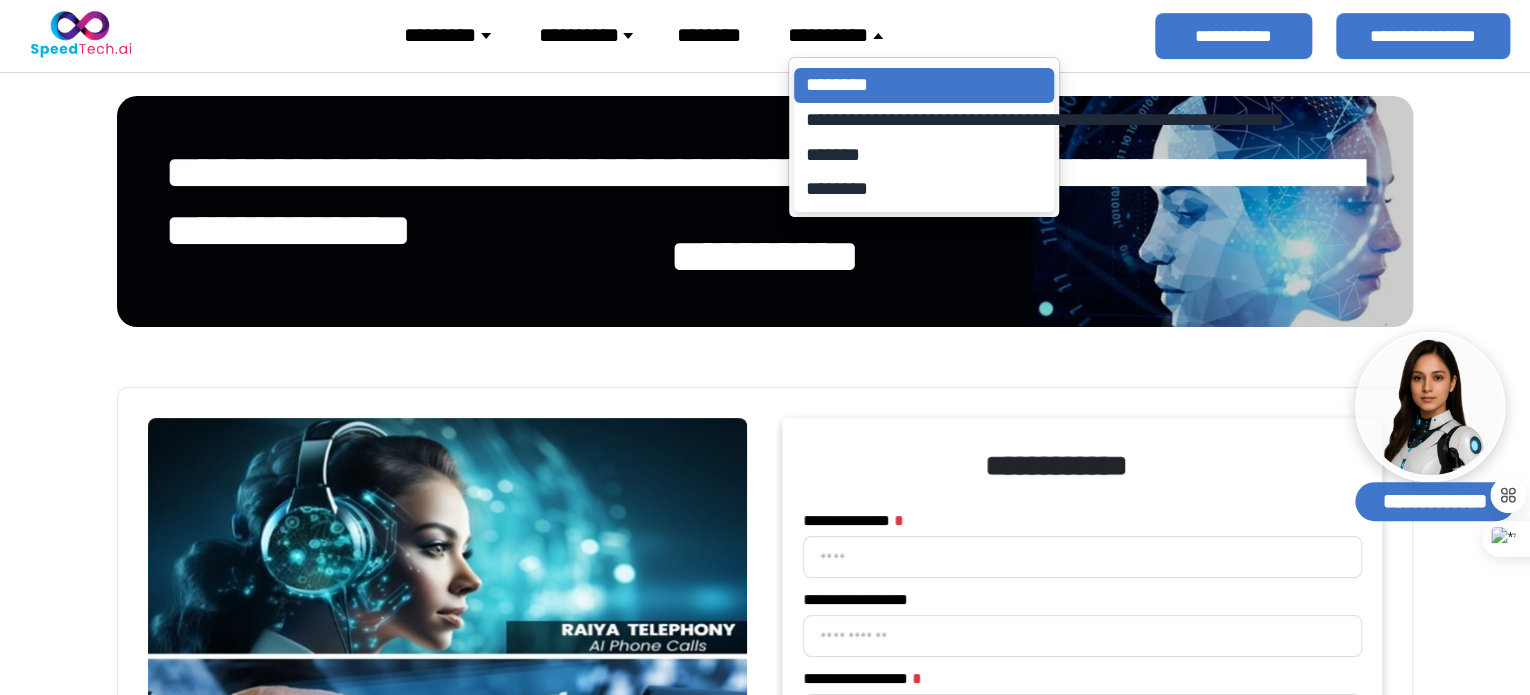 click on "********" at bounding box center (924, 85) 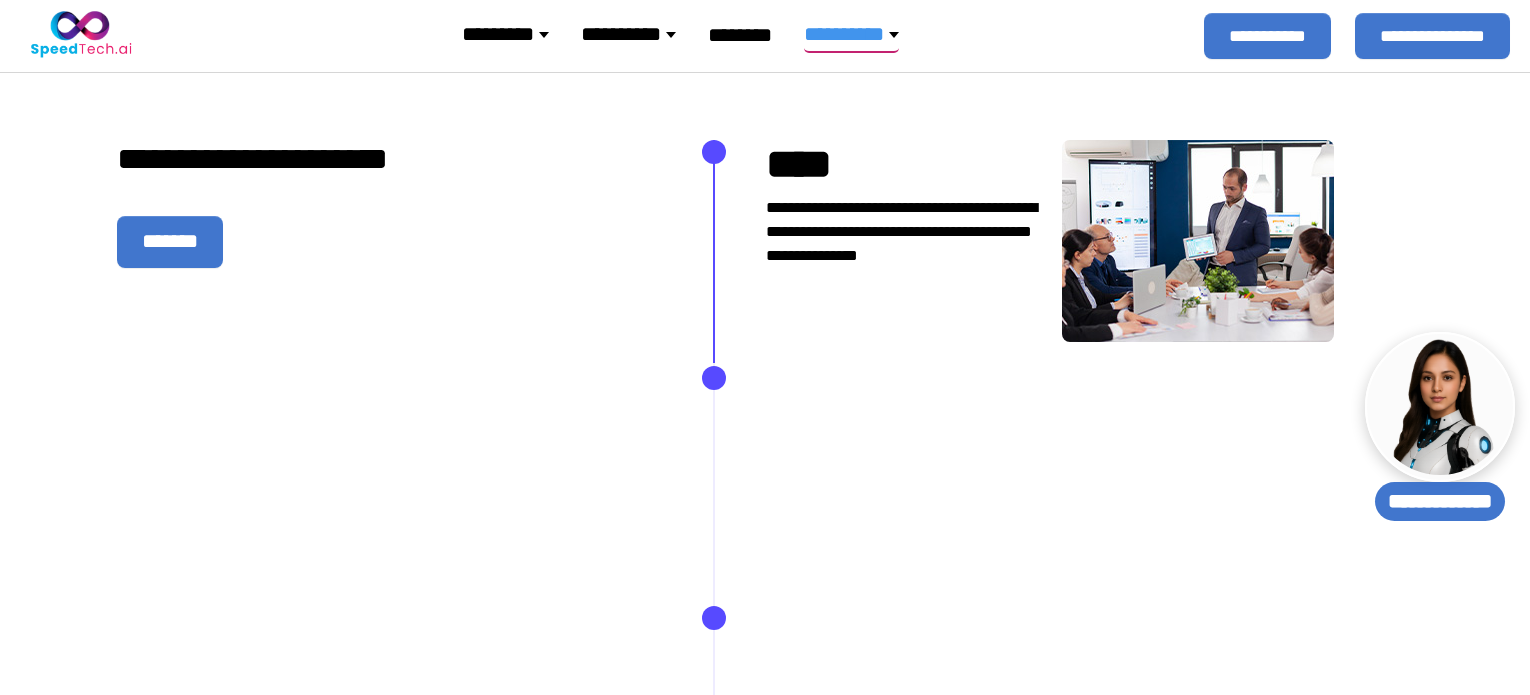 scroll, scrollTop: 0, scrollLeft: 0, axis: both 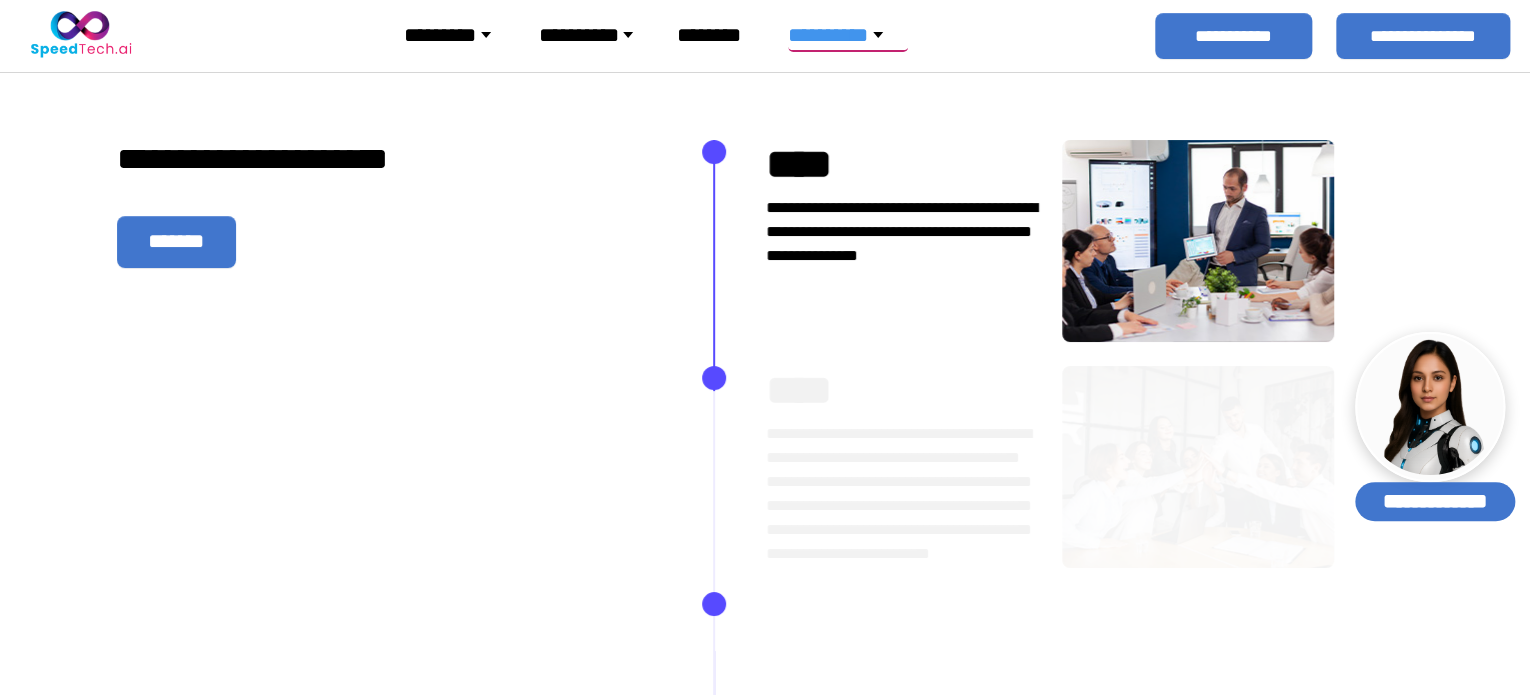 click on "*********" at bounding box center [848, 36] 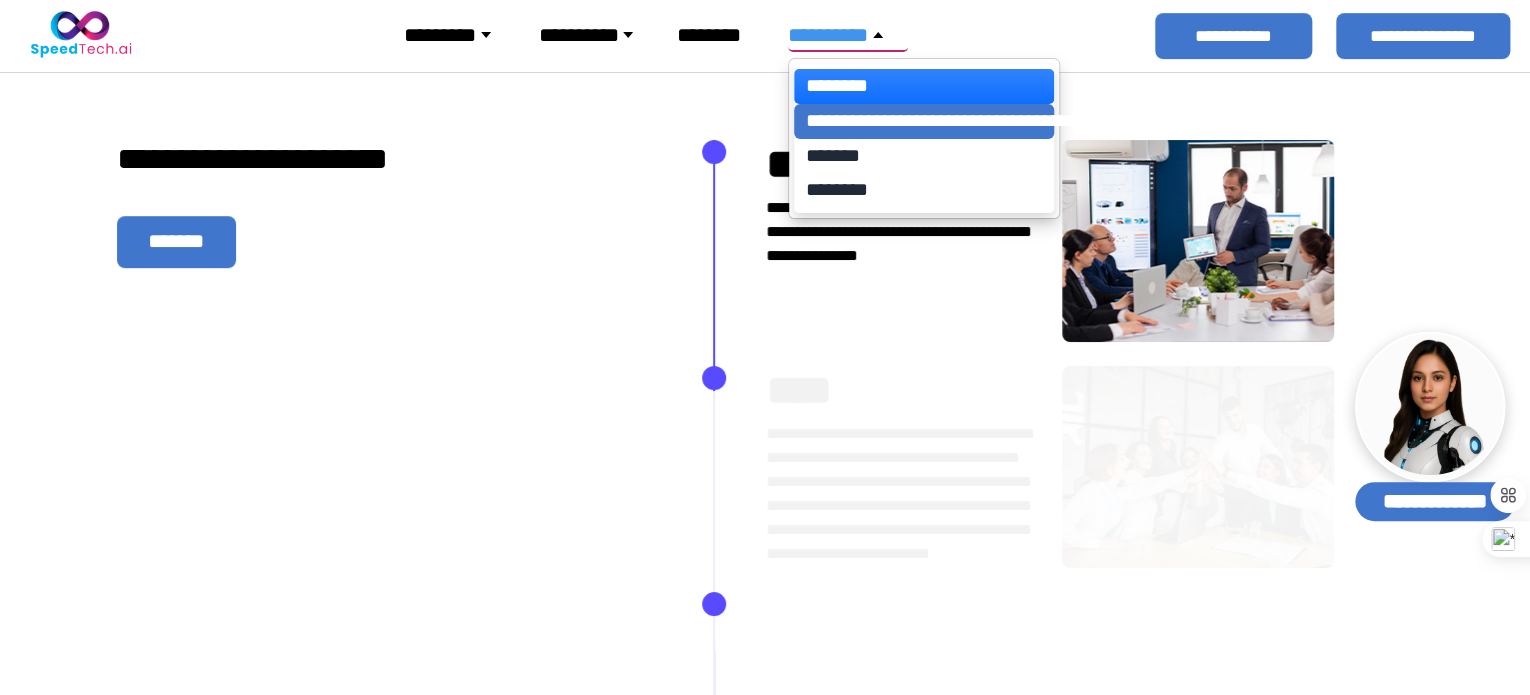 click on "**********" at bounding box center [924, 120] 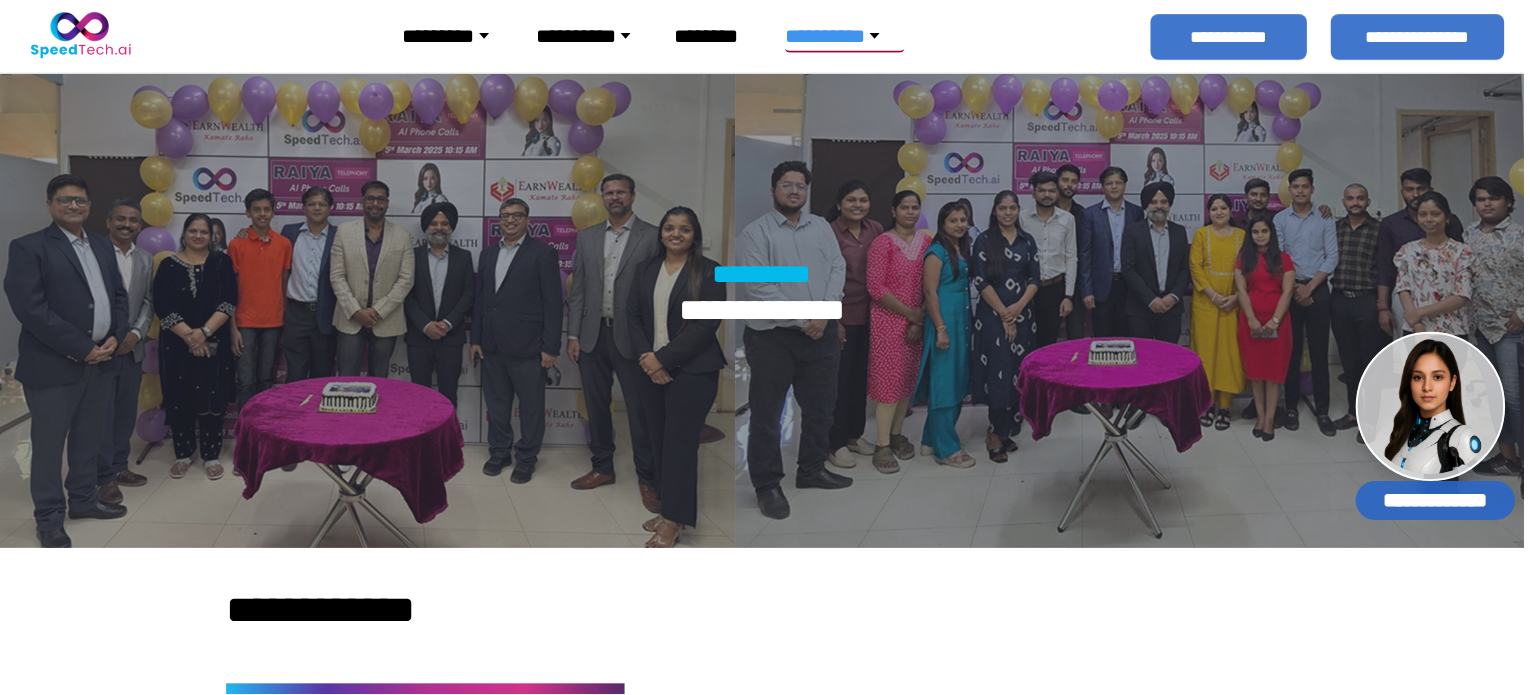 scroll, scrollTop: 0, scrollLeft: 0, axis: both 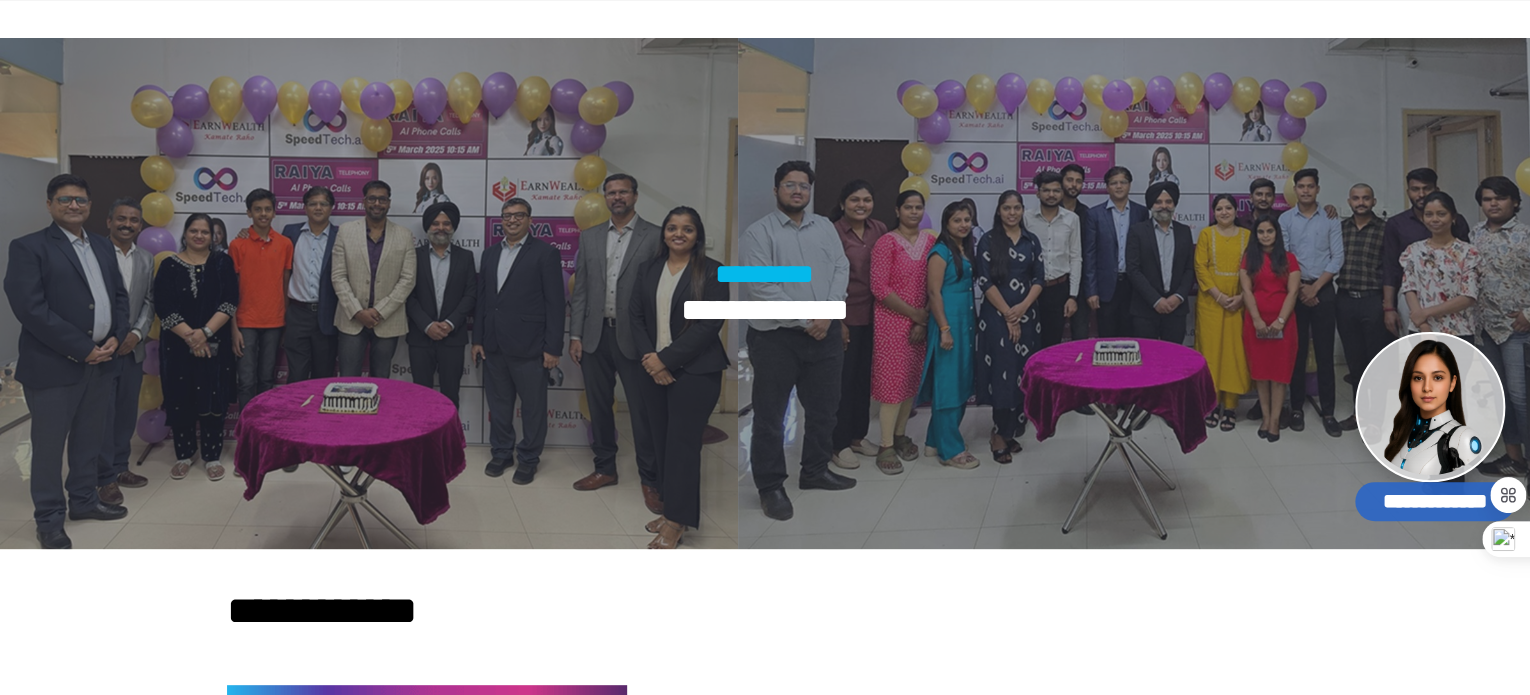 click on "*******" at bounding box center [766, 1247] 